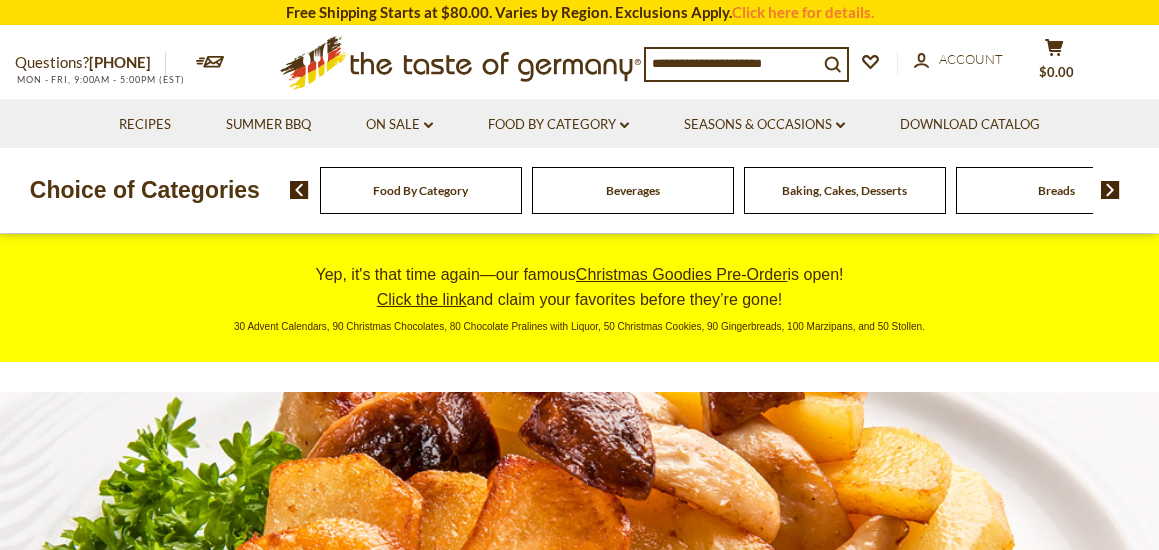 scroll, scrollTop: 0, scrollLeft: 0, axis: both 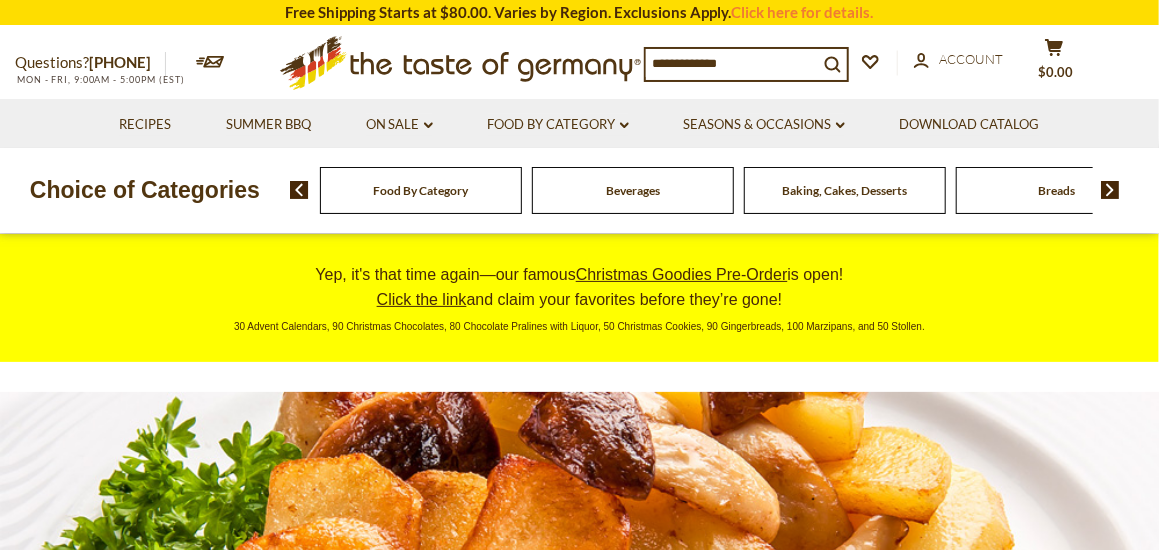 click on "Food By Category" at bounding box center [420, 190] 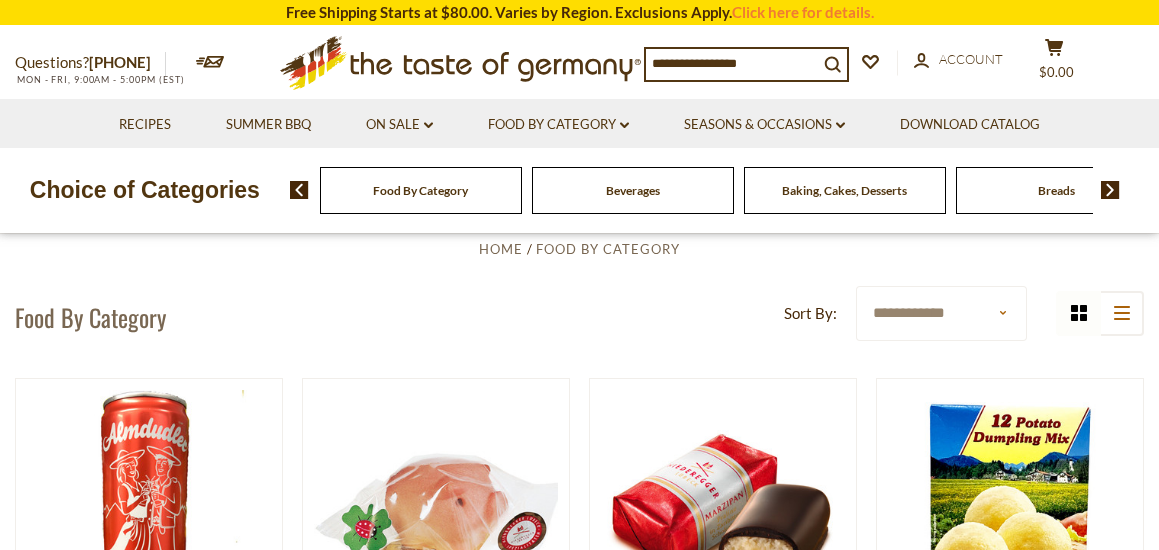 scroll, scrollTop: 0, scrollLeft: 0, axis: both 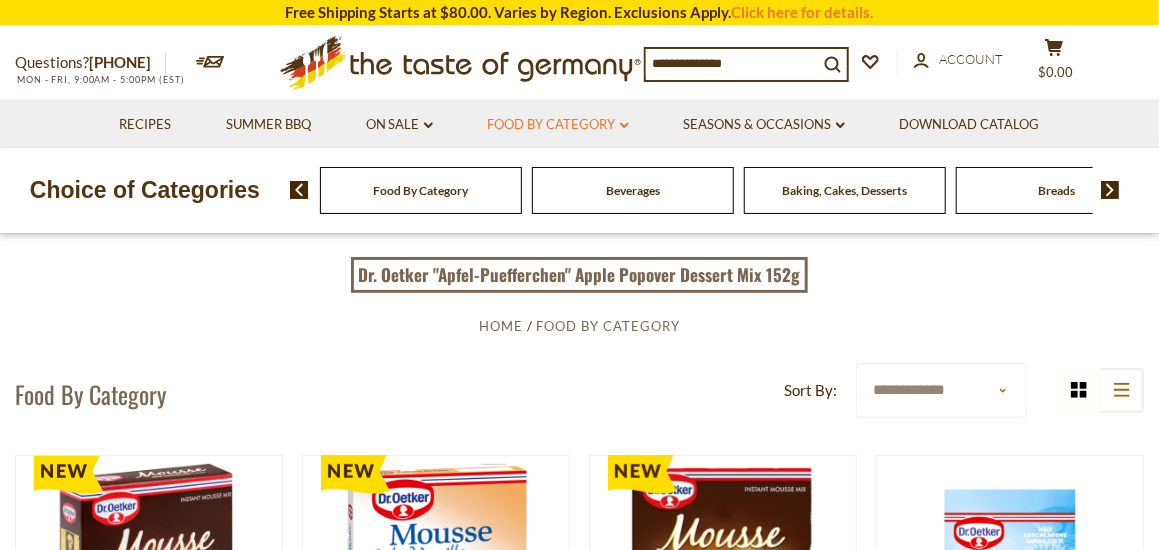 click on "Food By Category
dropdown_arrow" at bounding box center (558, 125) 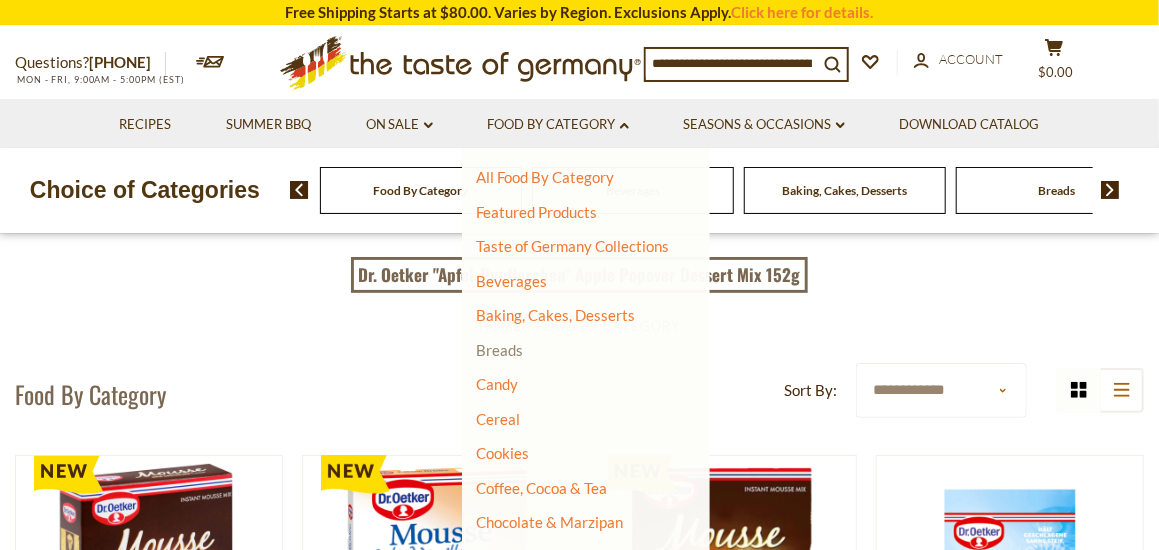 click on "Breads" at bounding box center (500, 350) 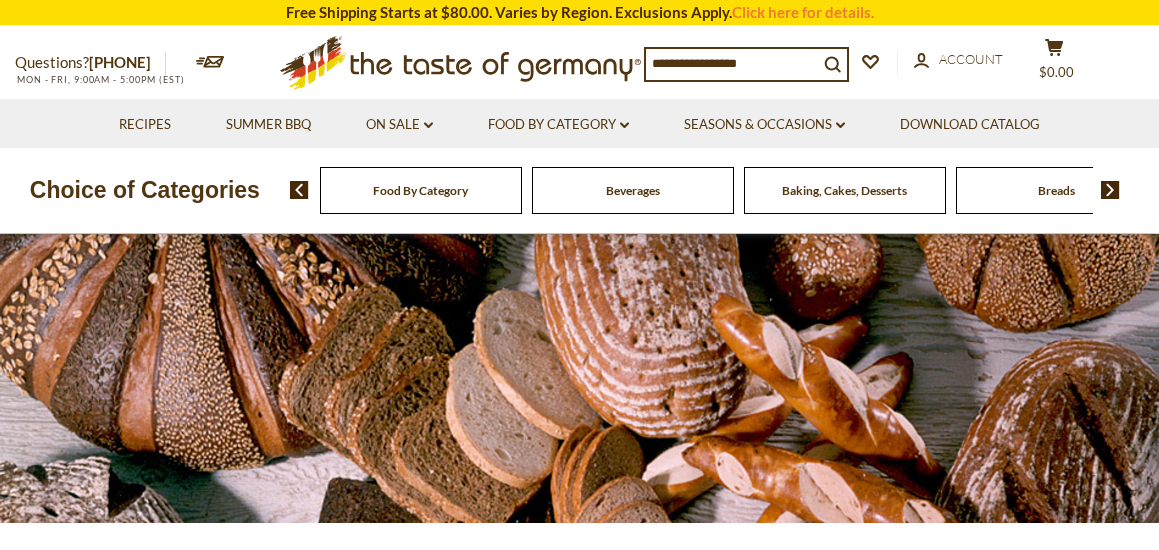 scroll, scrollTop: 0, scrollLeft: 0, axis: both 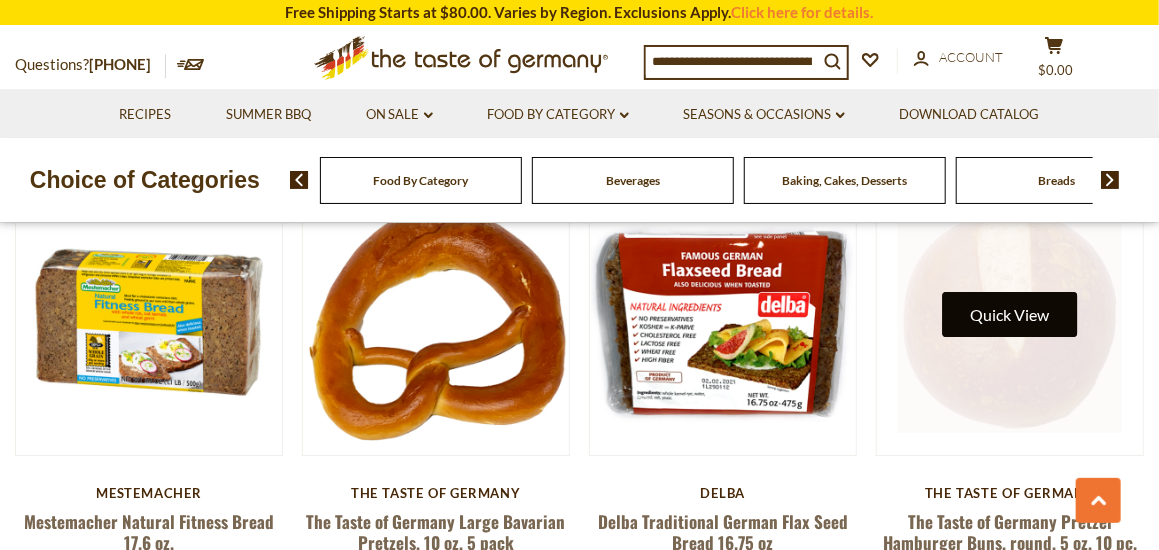 click on "Quick View" at bounding box center [1010, 314] 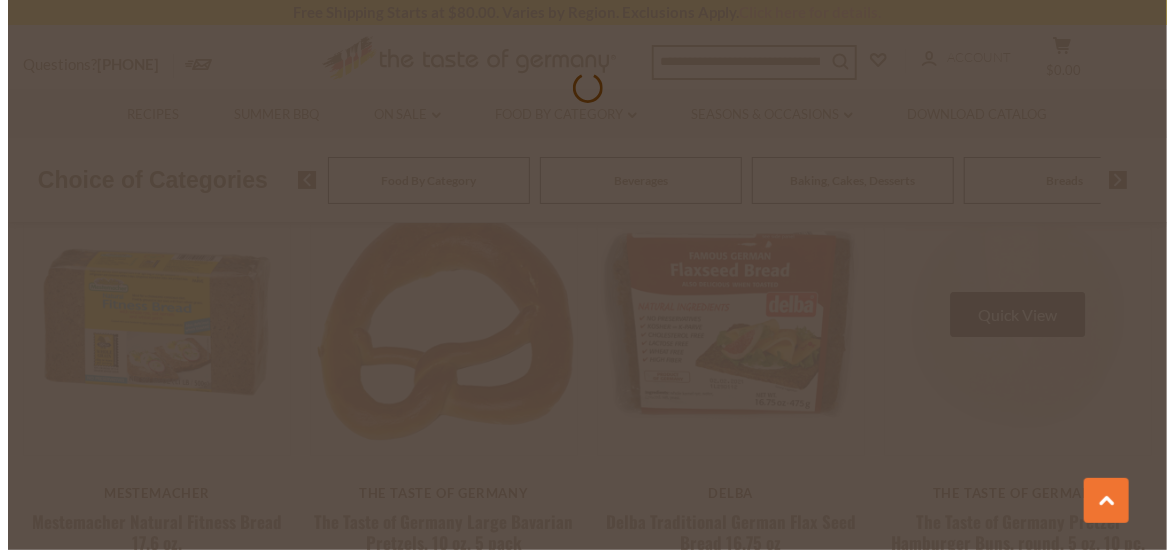 scroll, scrollTop: 2417, scrollLeft: 0, axis: vertical 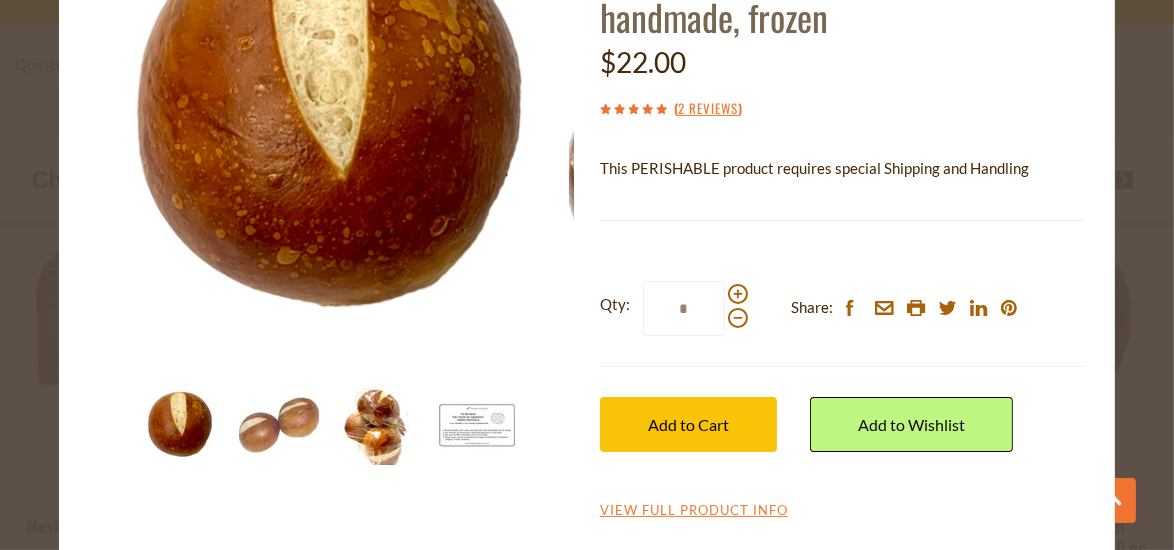 click at bounding box center [378, 425] 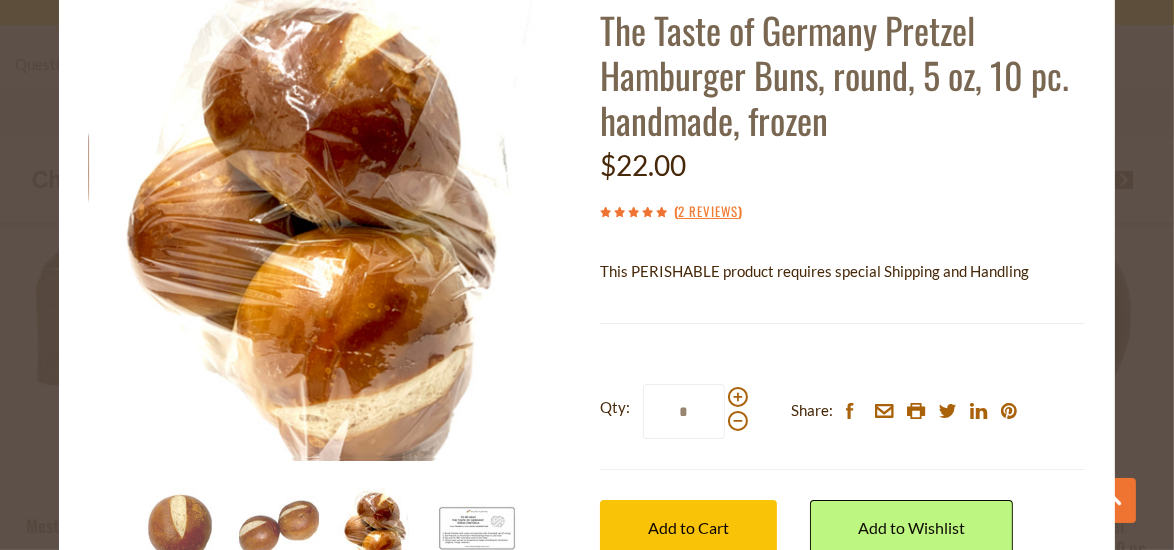 scroll, scrollTop: 14, scrollLeft: 0, axis: vertical 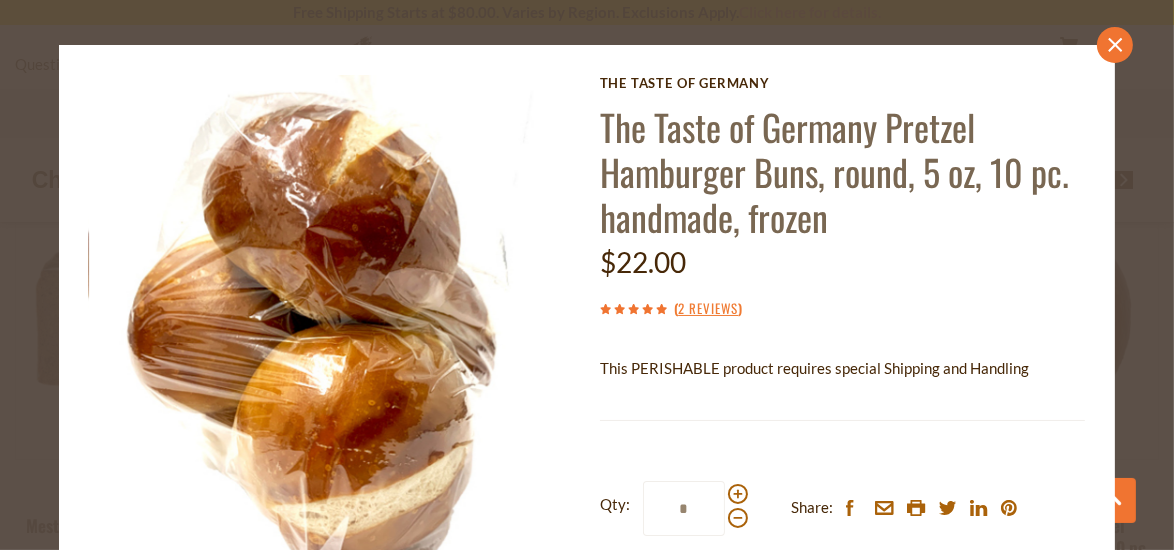 click 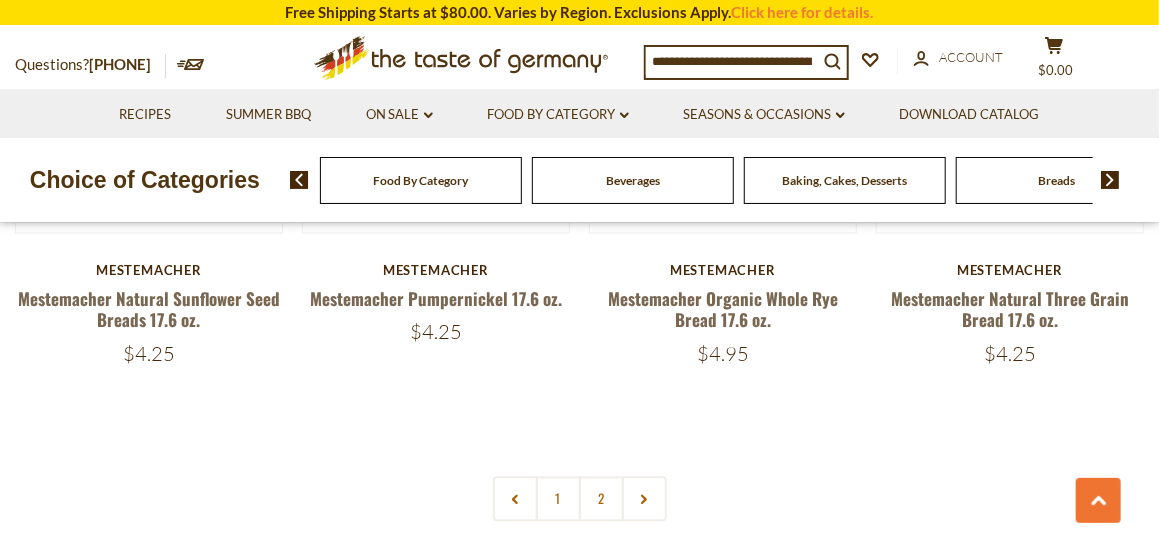 scroll, scrollTop: 4700, scrollLeft: 0, axis: vertical 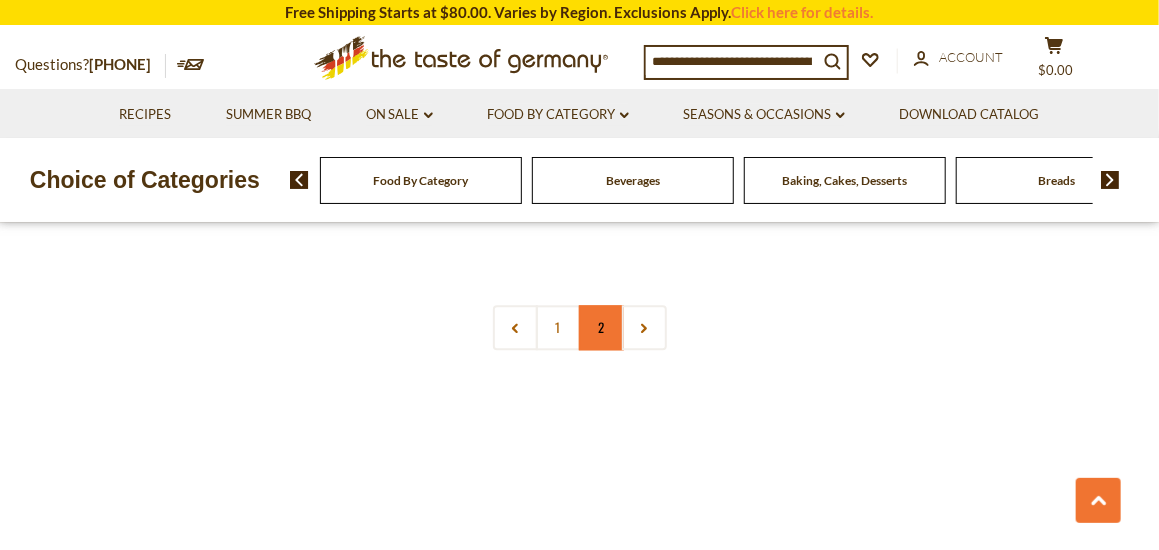 click on "2" at bounding box center [601, 327] 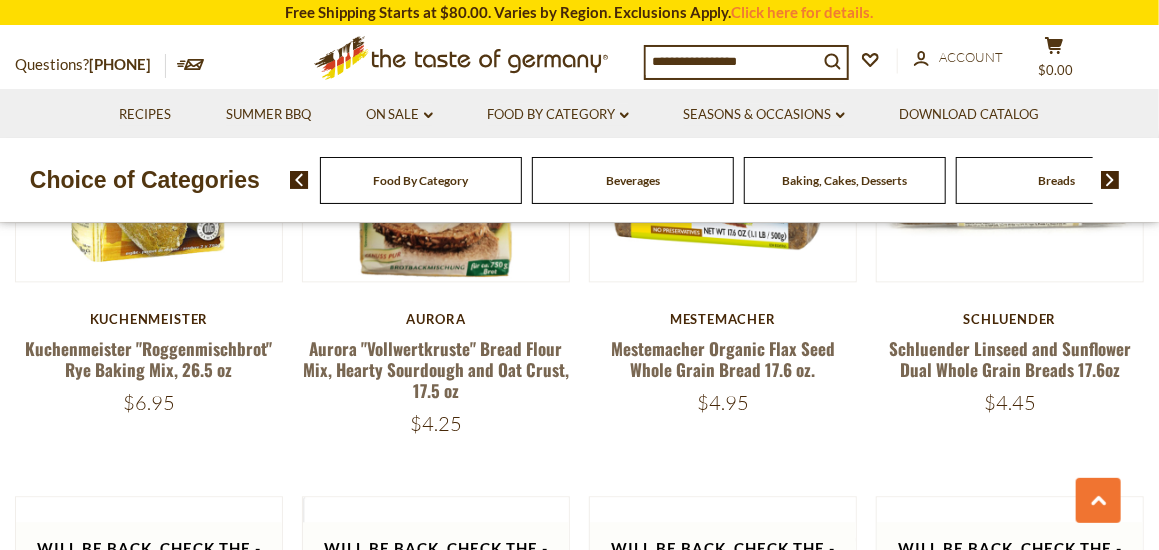scroll, scrollTop: 952, scrollLeft: 0, axis: vertical 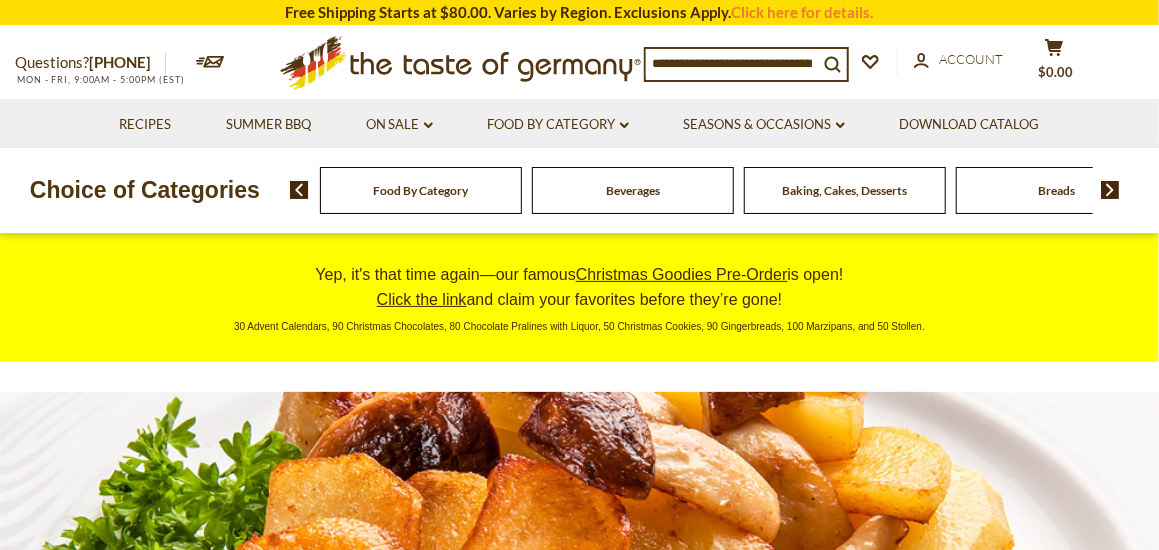 click on "Food By Category" at bounding box center (420, 190) 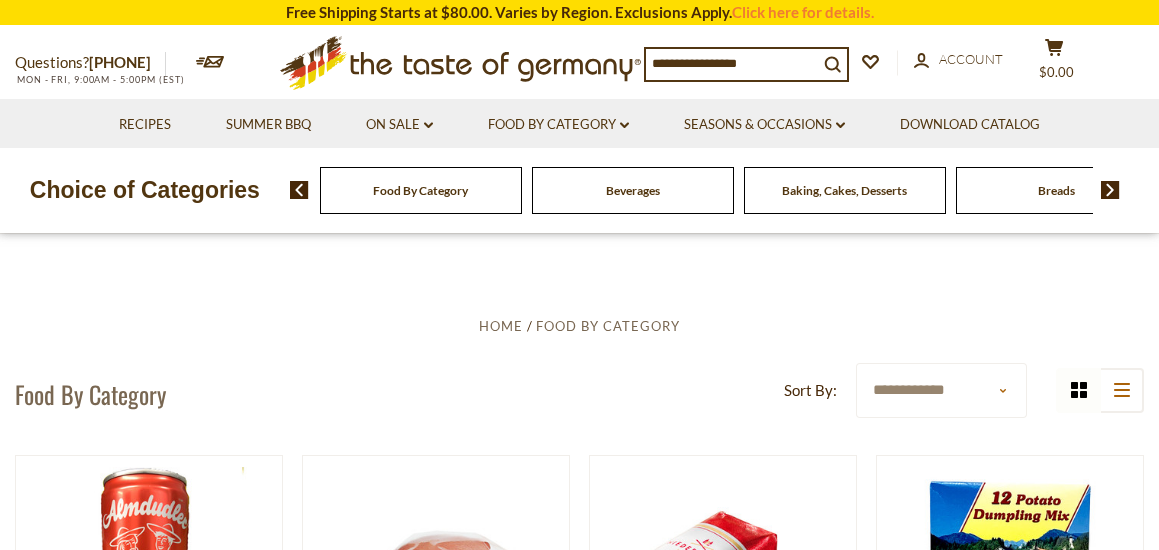 scroll, scrollTop: 0, scrollLeft: 0, axis: both 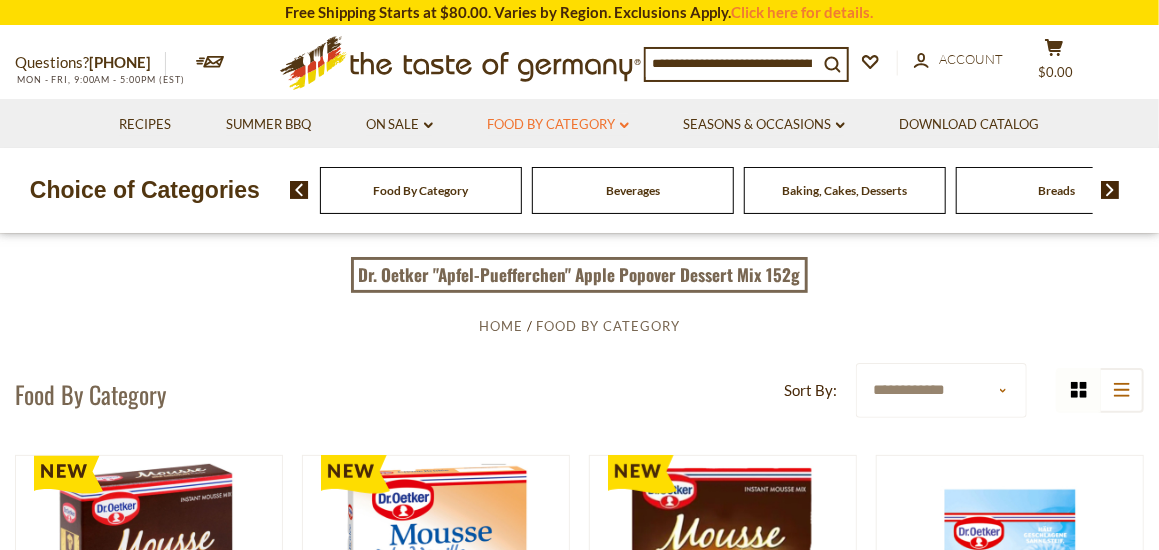 click on "Food By Category
dropdown_arrow" at bounding box center [558, 125] 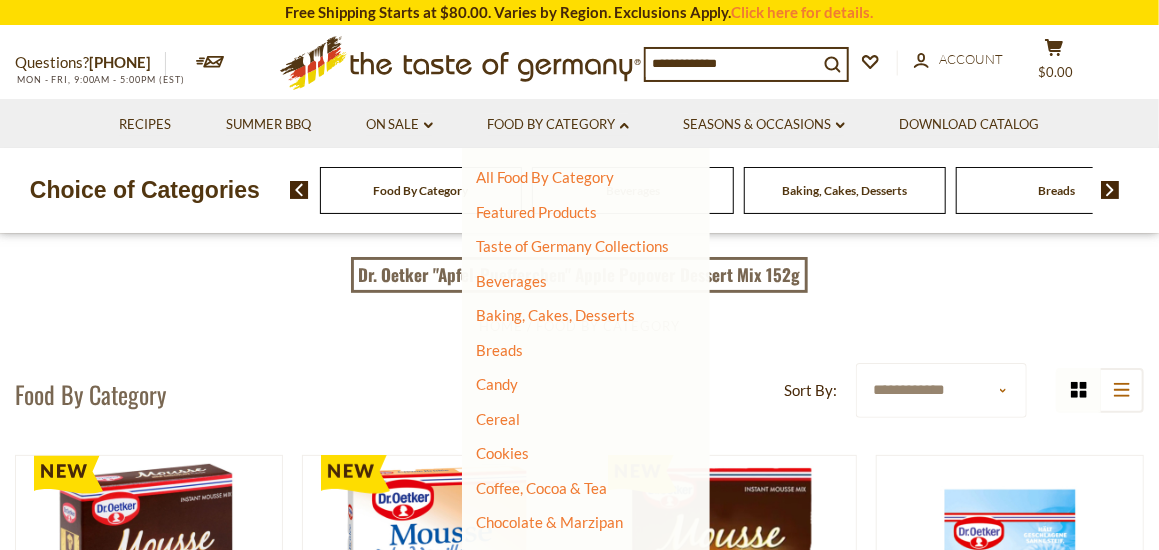 click at bounding box center (1110, 190) 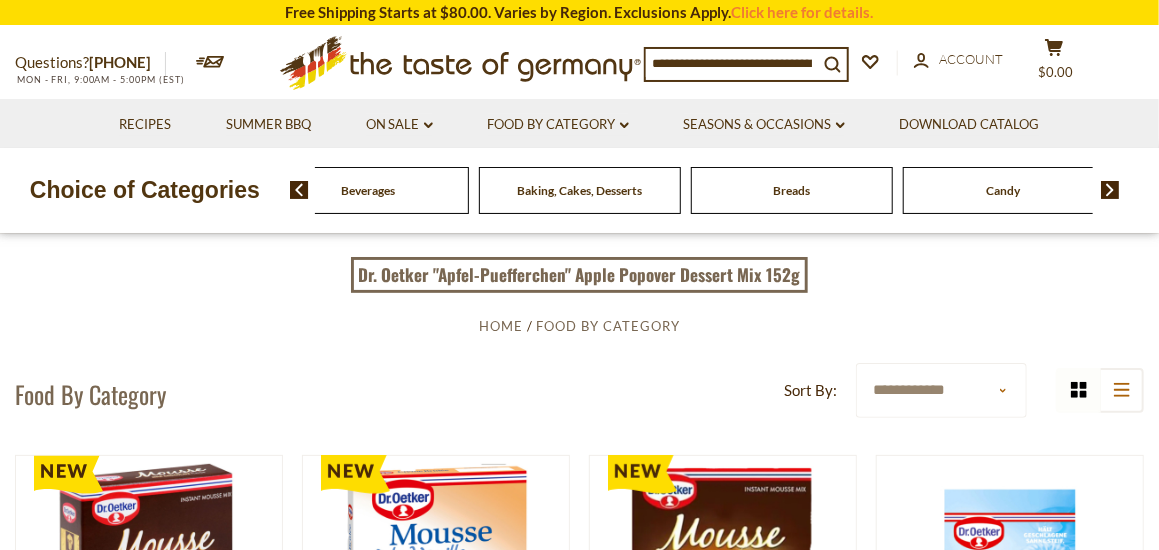 click at bounding box center (1110, 190) 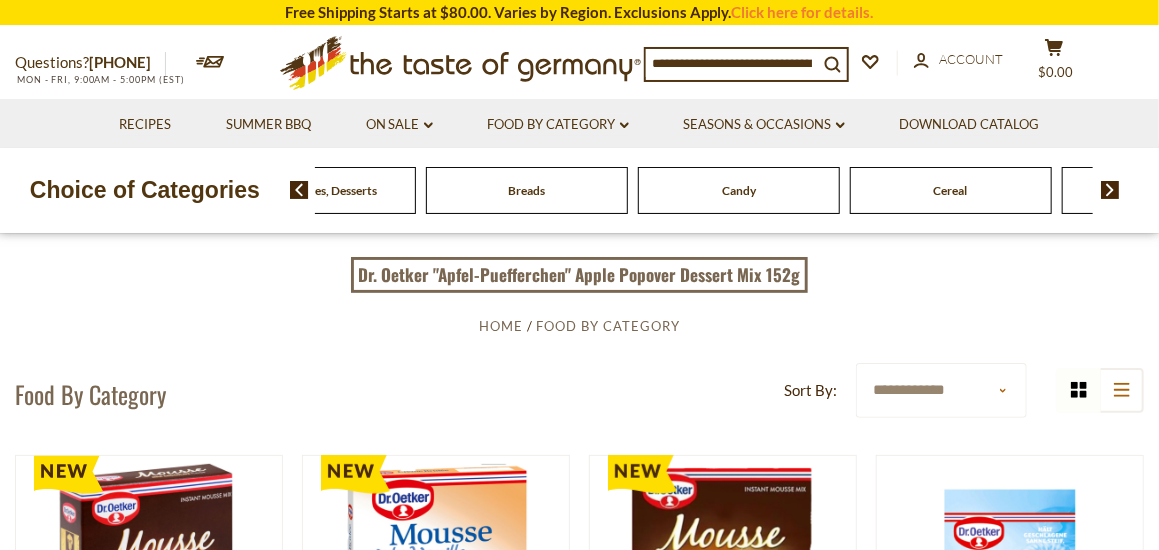 click at bounding box center [1110, 190] 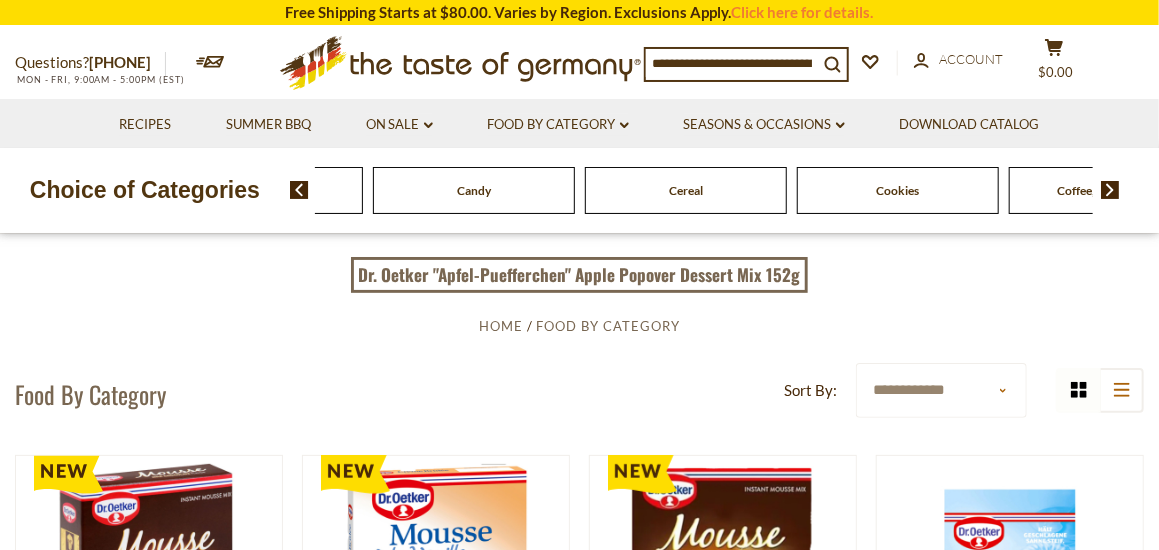 click at bounding box center (1110, 190) 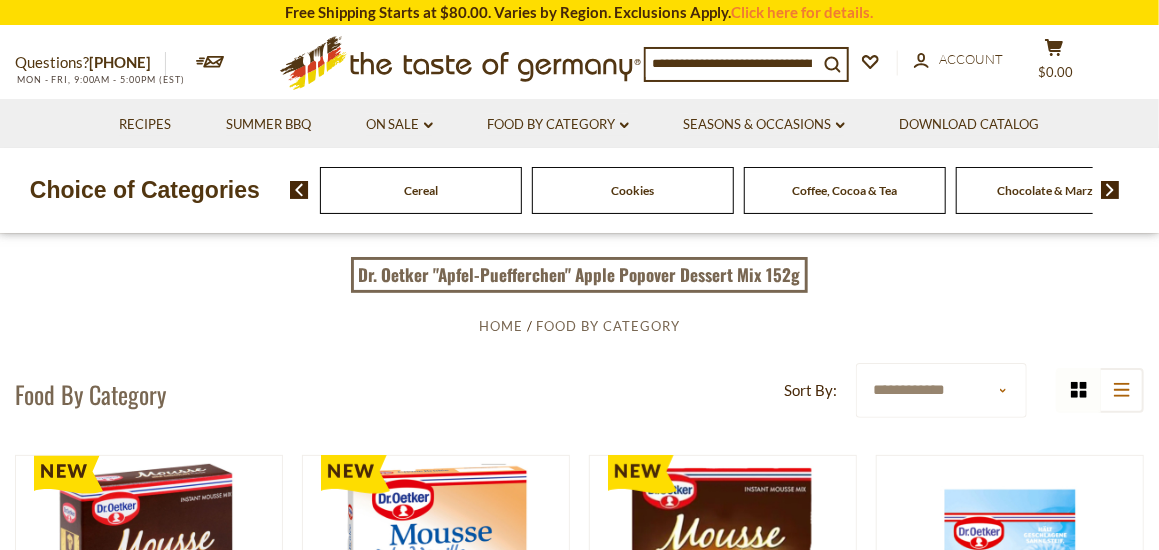 click at bounding box center (1110, 190) 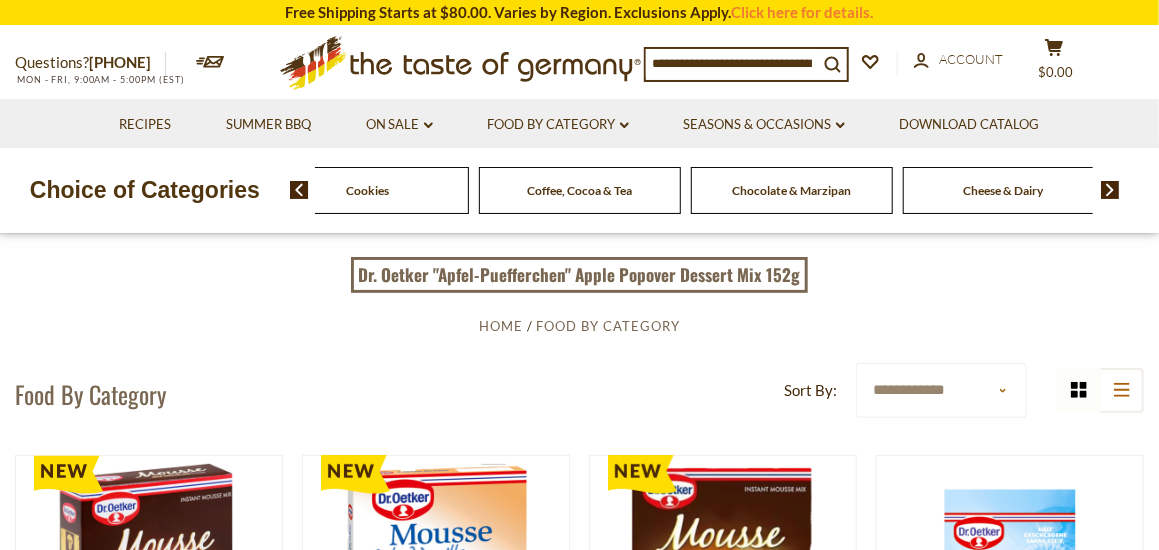 click at bounding box center [1110, 190] 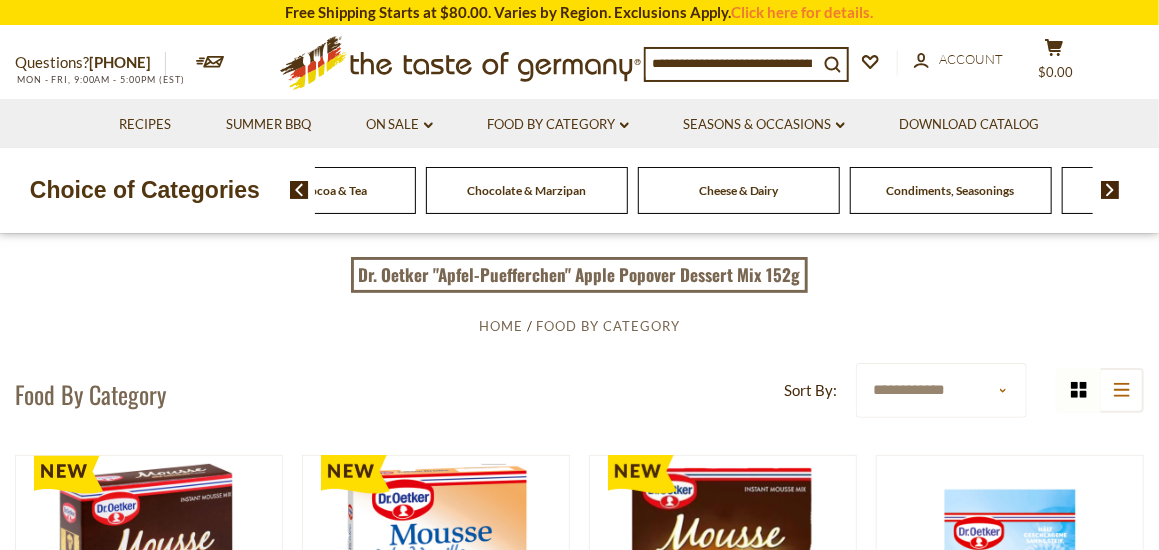 click on "Condiments, Seasonings" at bounding box center [951, 190] 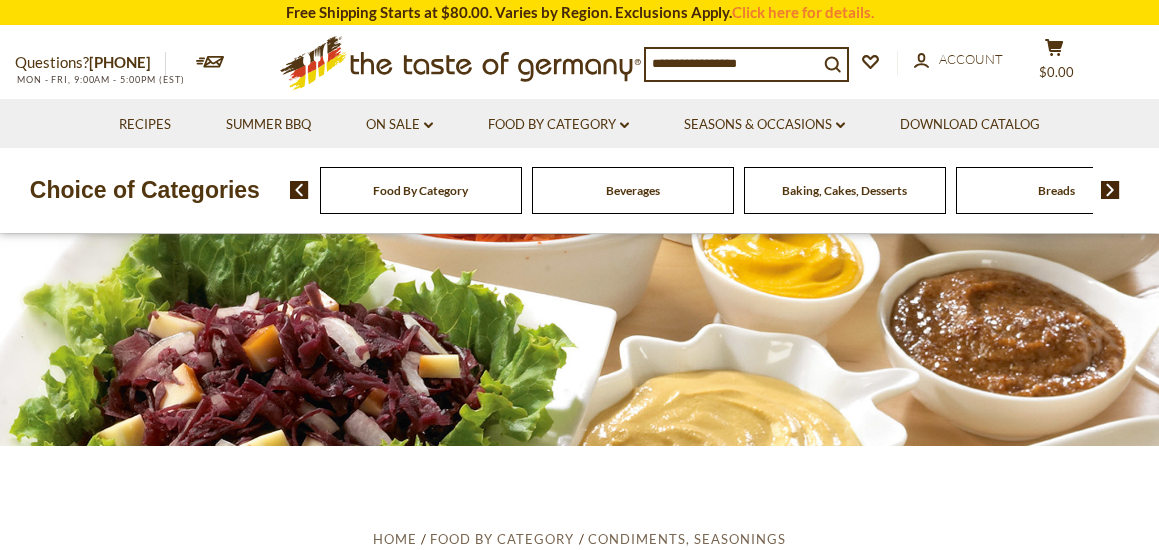 scroll, scrollTop: 0, scrollLeft: 0, axis: both 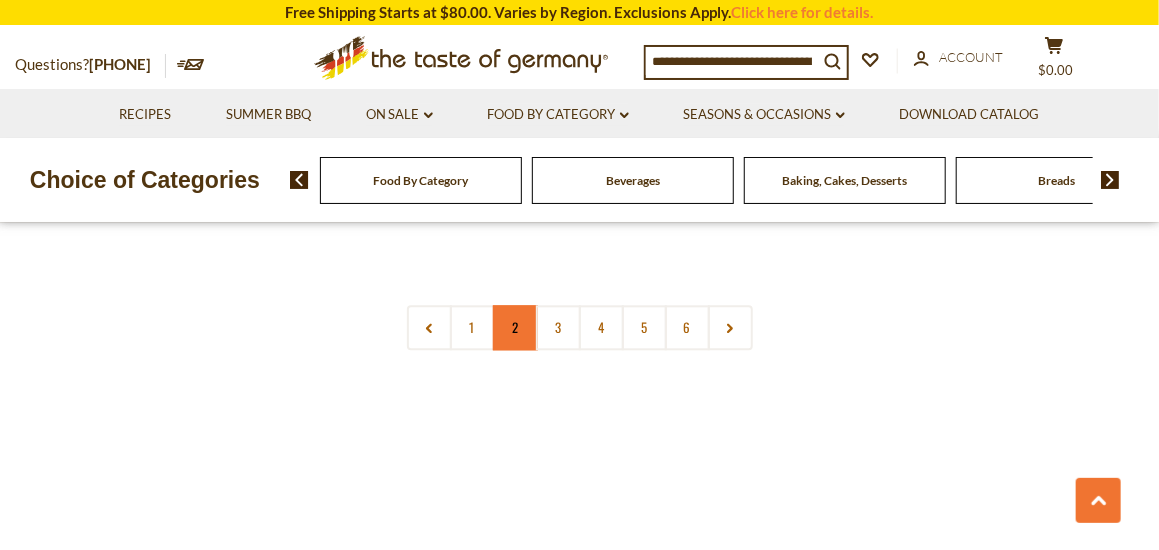 click on "2" at bounding box center [515, 327] 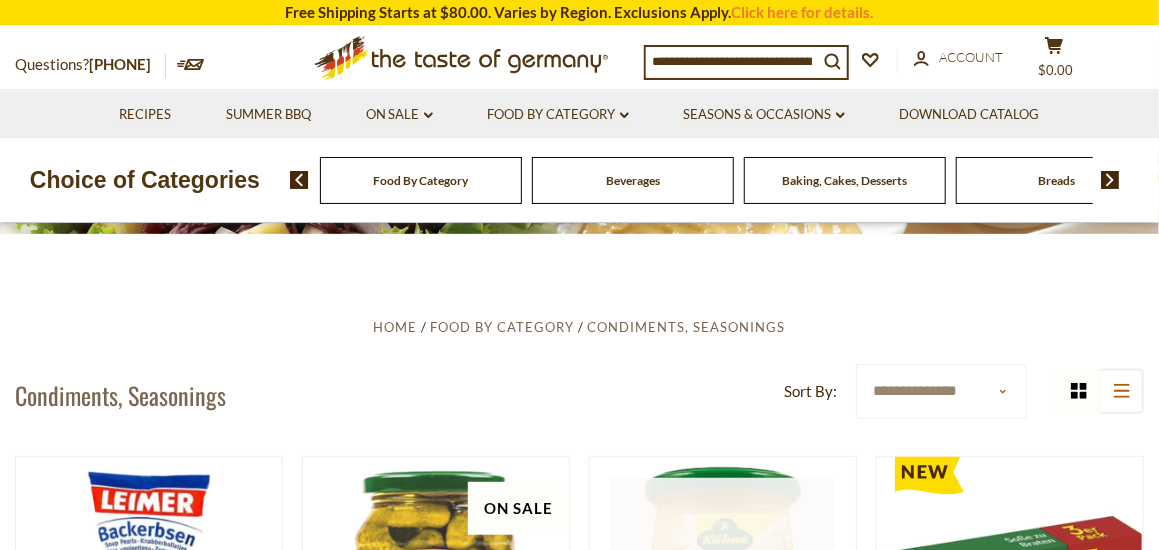 scroll, scrollTop: 252, scrollLeft: 0, axis: vertical 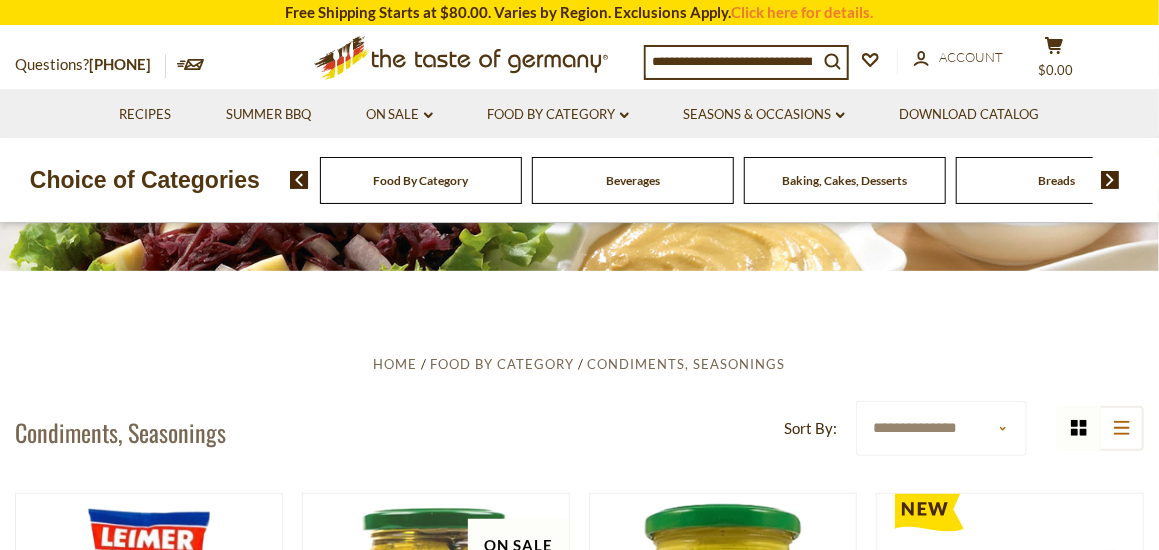 click at bounding box center [732, 61] 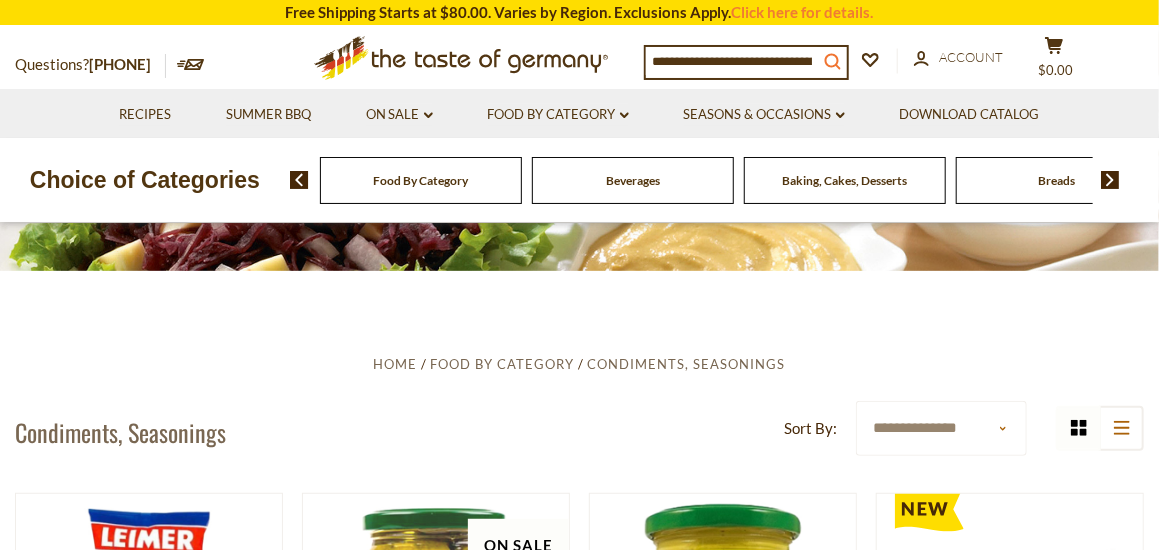 click on "search_icon" 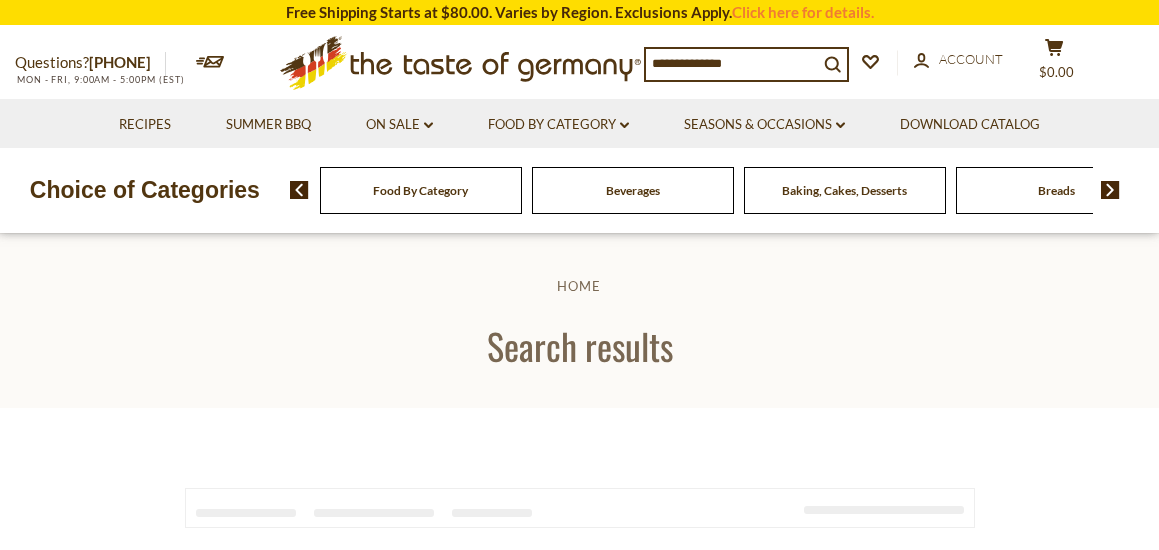 scroll, scrollTop: 0, scrollLeft: 0, axis: both 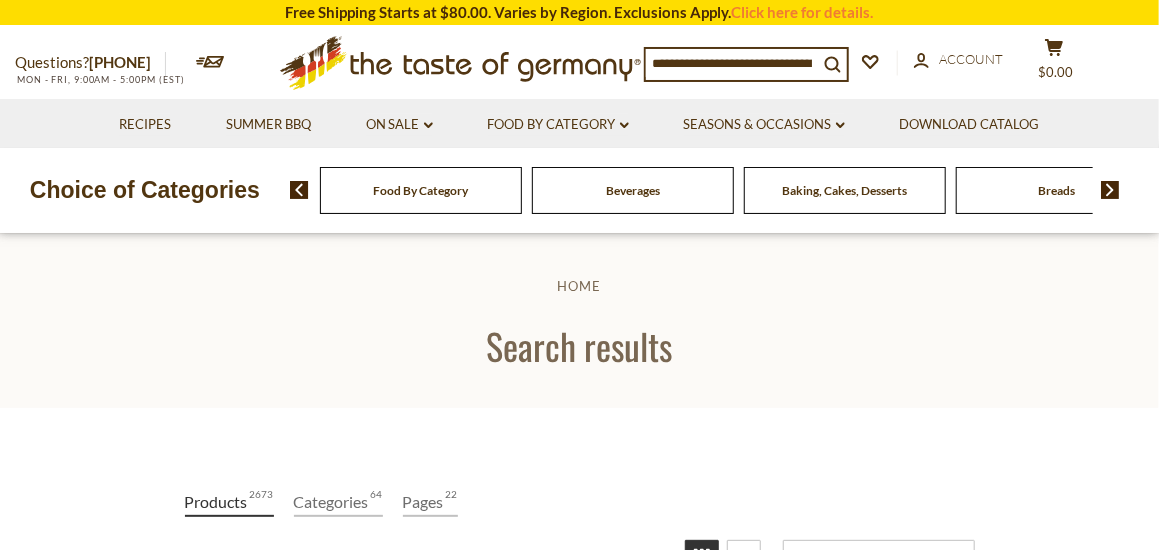 click at bounding box center (732, 63) 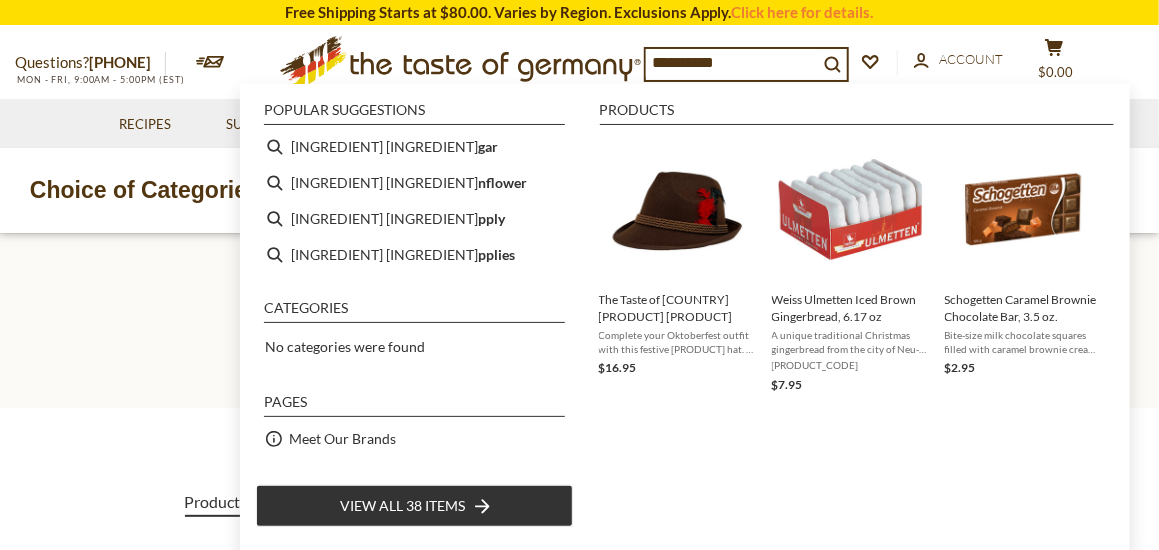 type on "**********" 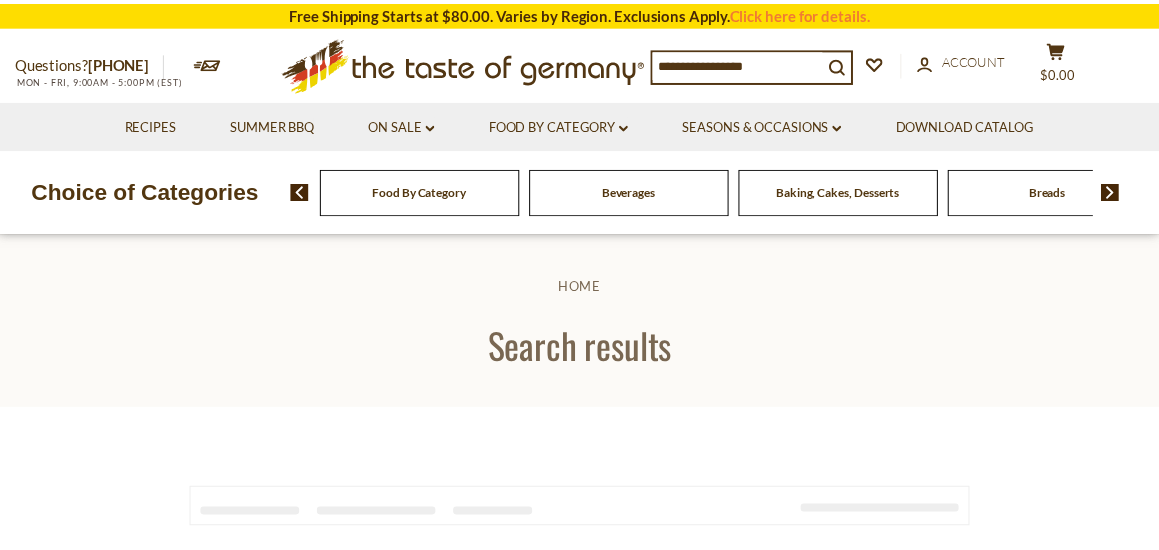 scroll, scrollTop: 0, scrollLeft: 0, axis: both 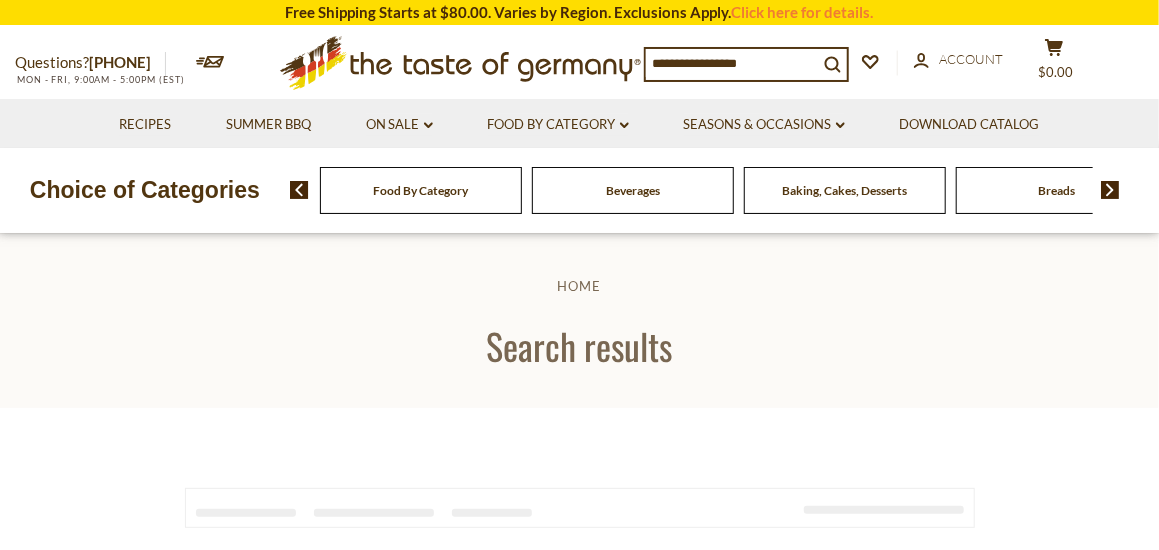 type on "**********" 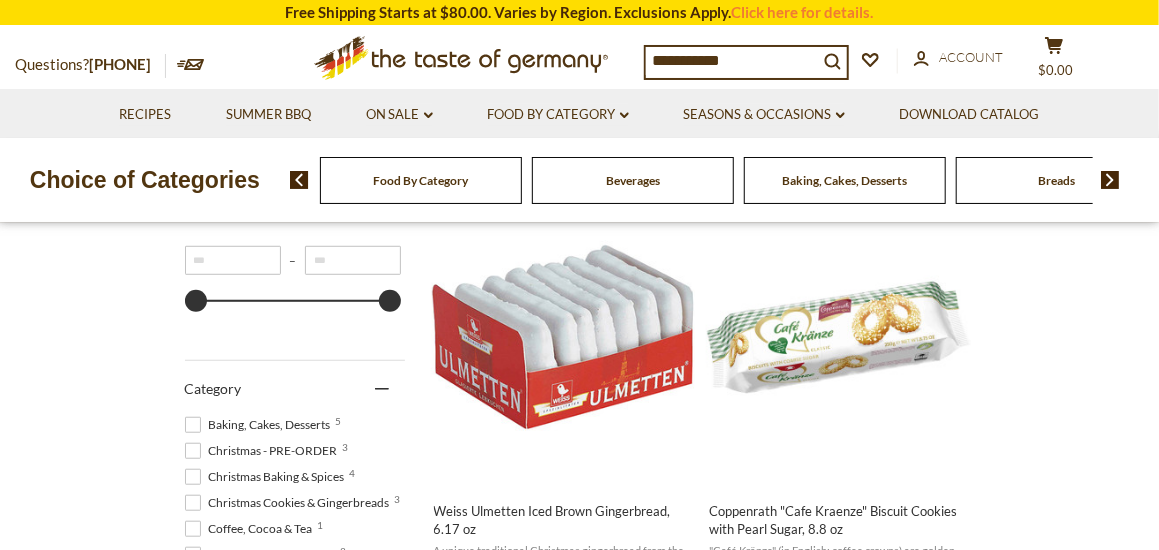 scroll, scrollTop: 400, scrollLeft: 0, axis: vertical 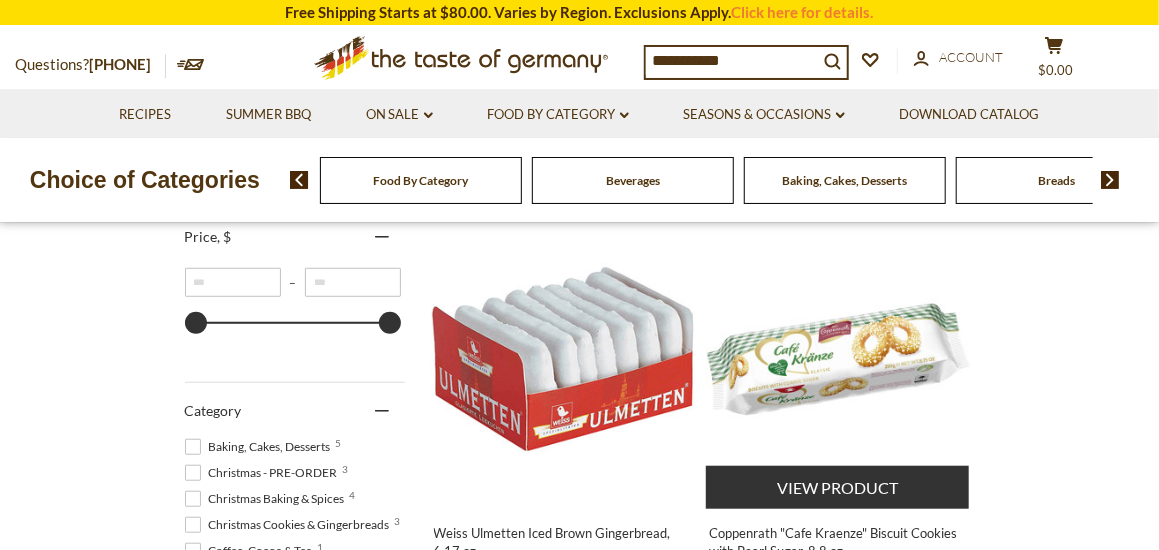 click at bounding box center [838, 359] 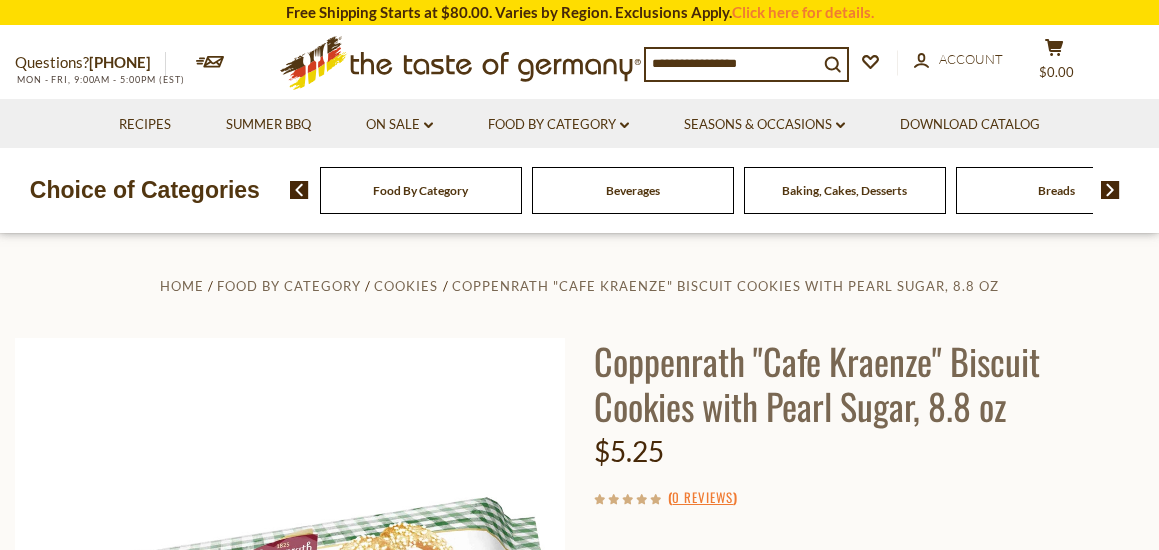 scroll, scrollTop: 0, scrollLeft: 0, axis: both 